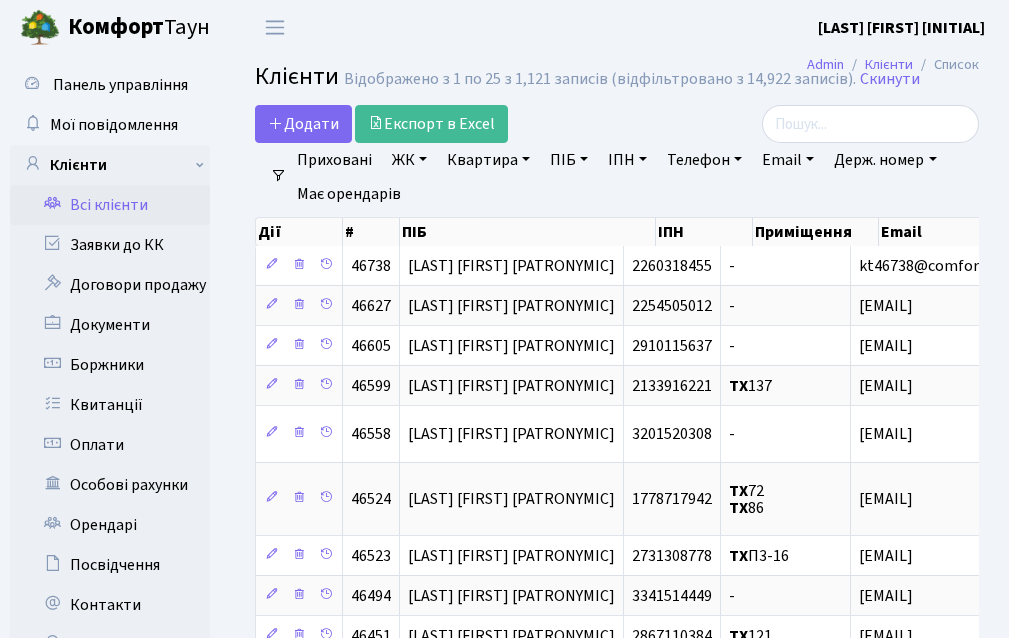 select on "25" 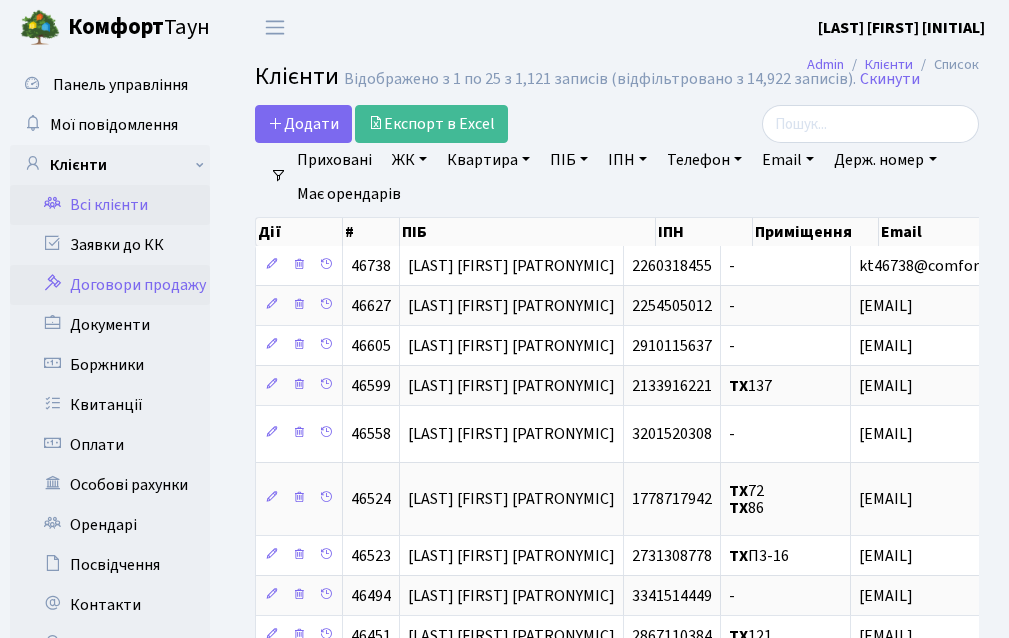 scroll, scrollTop: 0, scrollLeft: 0, axis: both 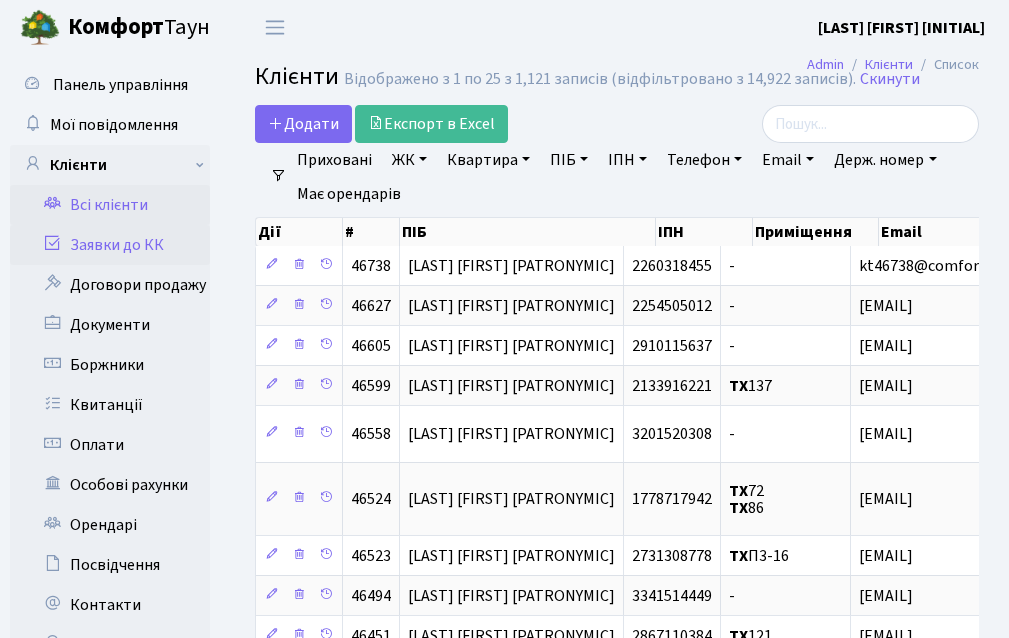 click on "Заявки до КК" at bounding box center [110, 245] 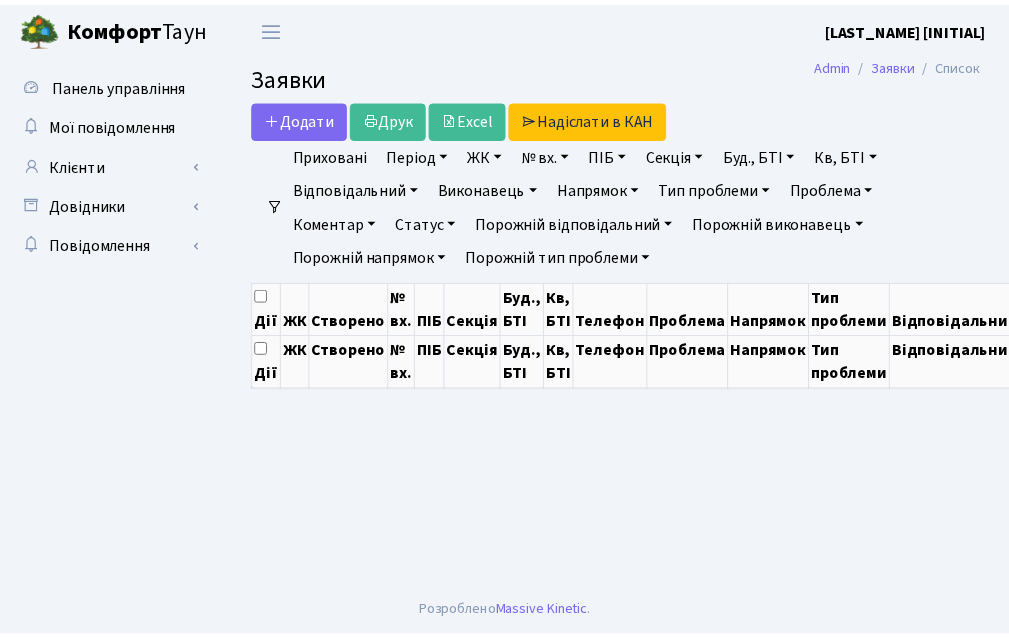 scroll, scrollTop: 0, scrollLeft: 0, axis: both 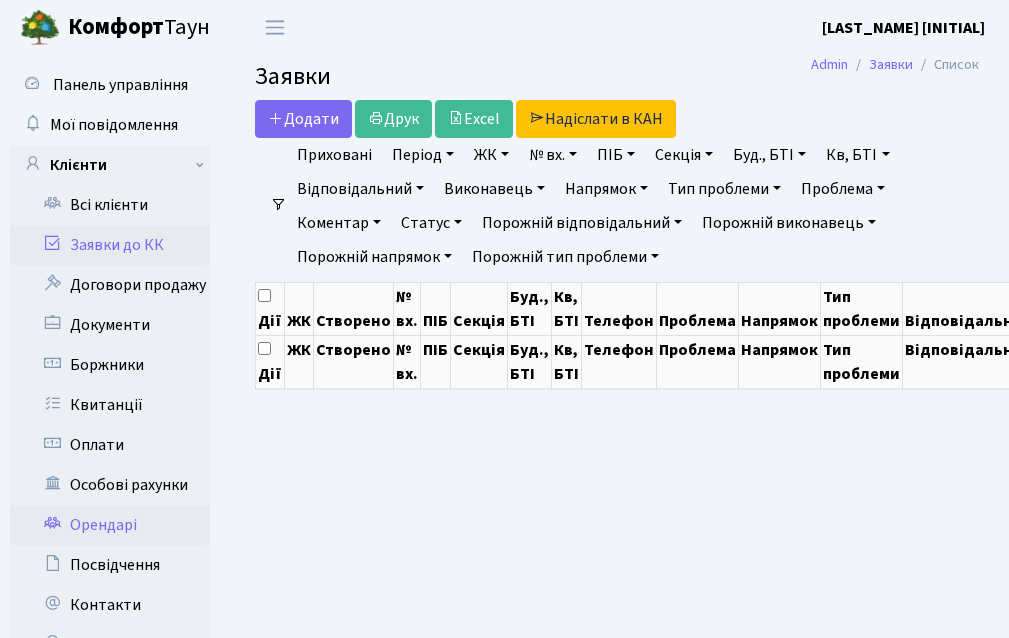 select on "25" 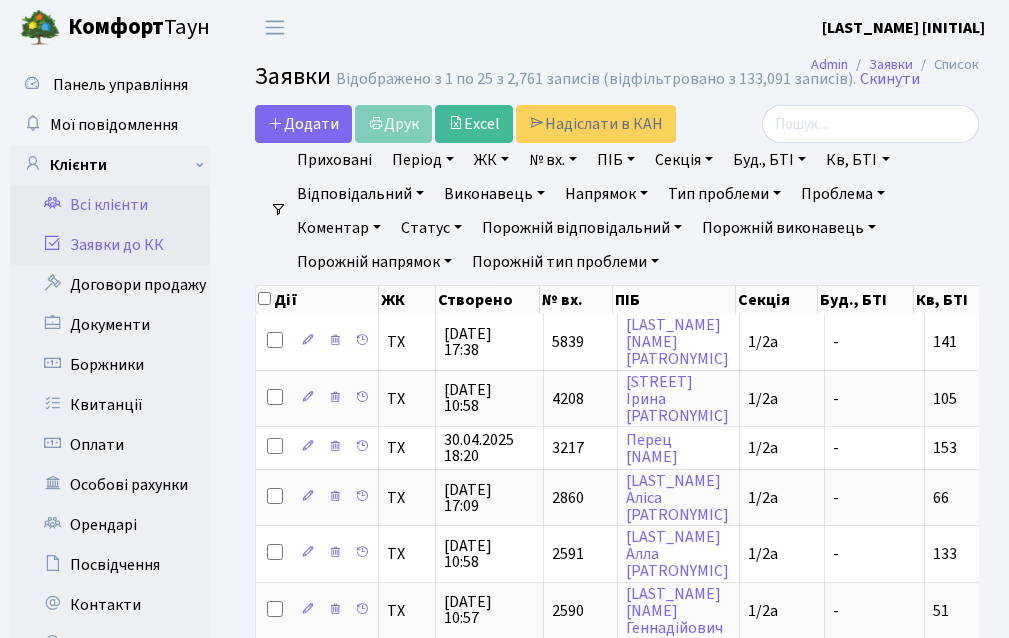 click on "Всі клієнти" at bounding box center (110, 205) 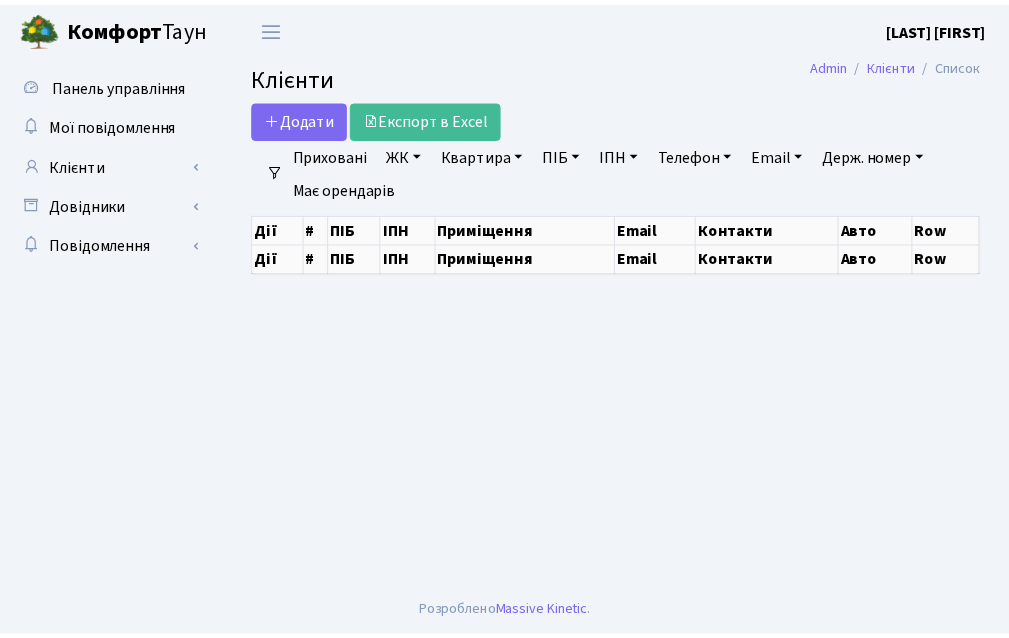 scroll, scrollTop: 0, scrollLeft: 0, axis: both 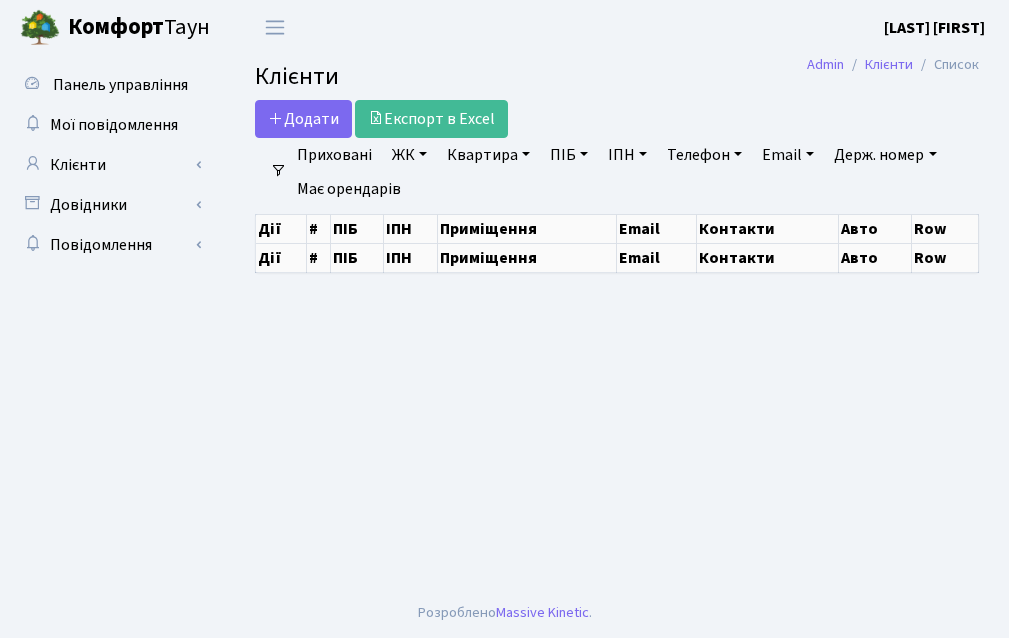 select on "25" 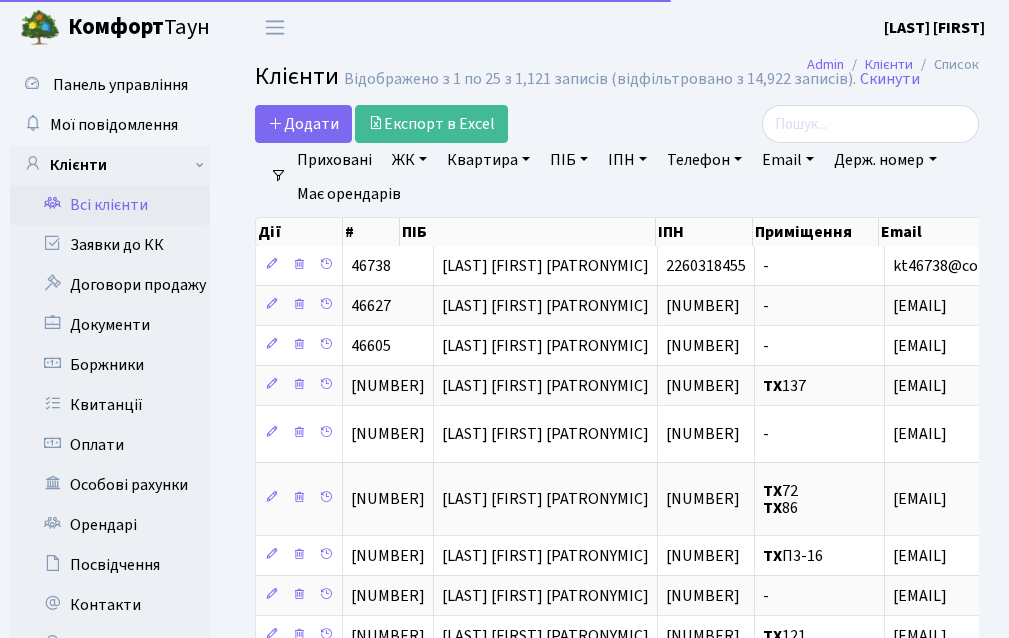 click on "Квартира" at bounding box center [488, 160] 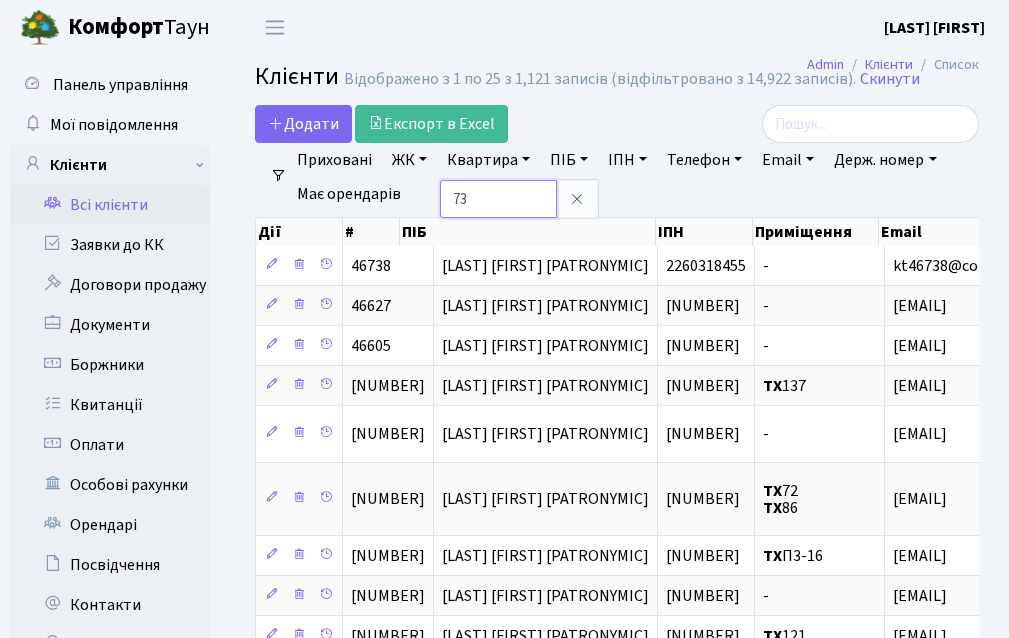type on "73" 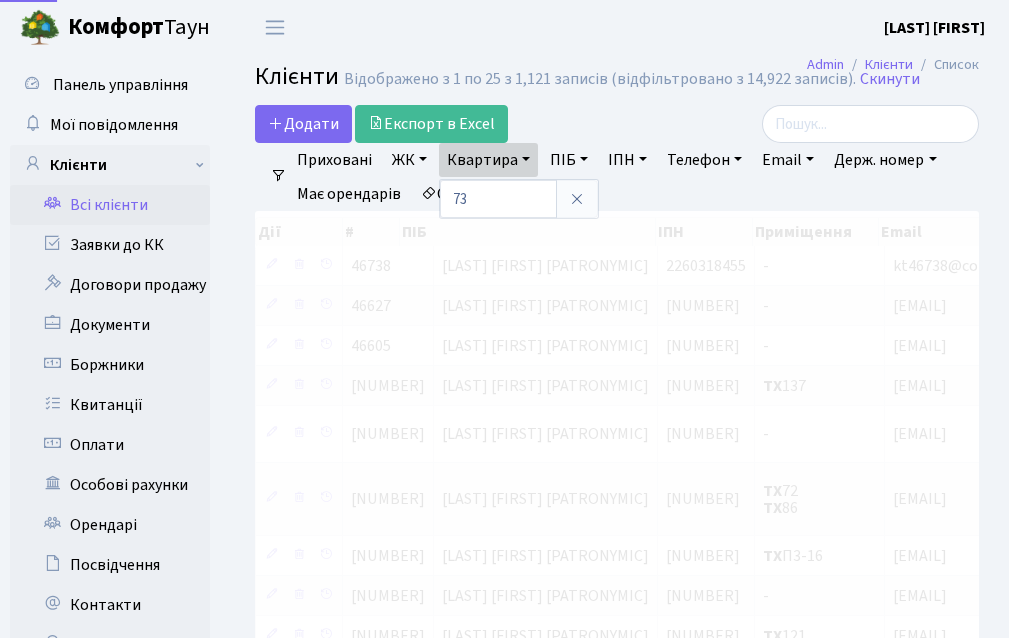 click on "Додати
Експорт в Excel" at bounding box center (491, 124) 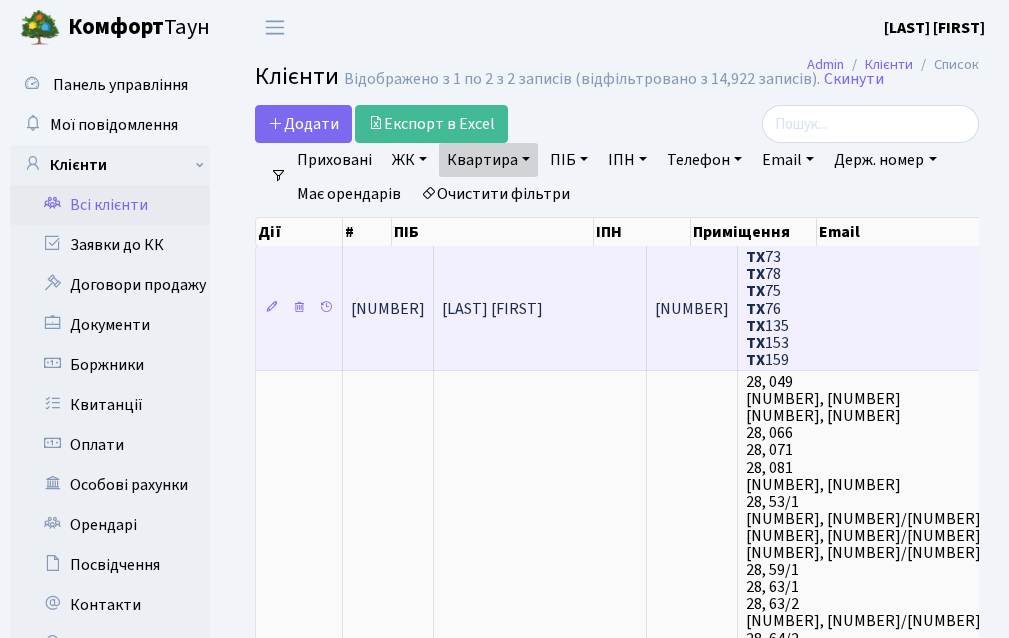click on "[LAST] [INITIAL]" at bounding box center [540, 308] 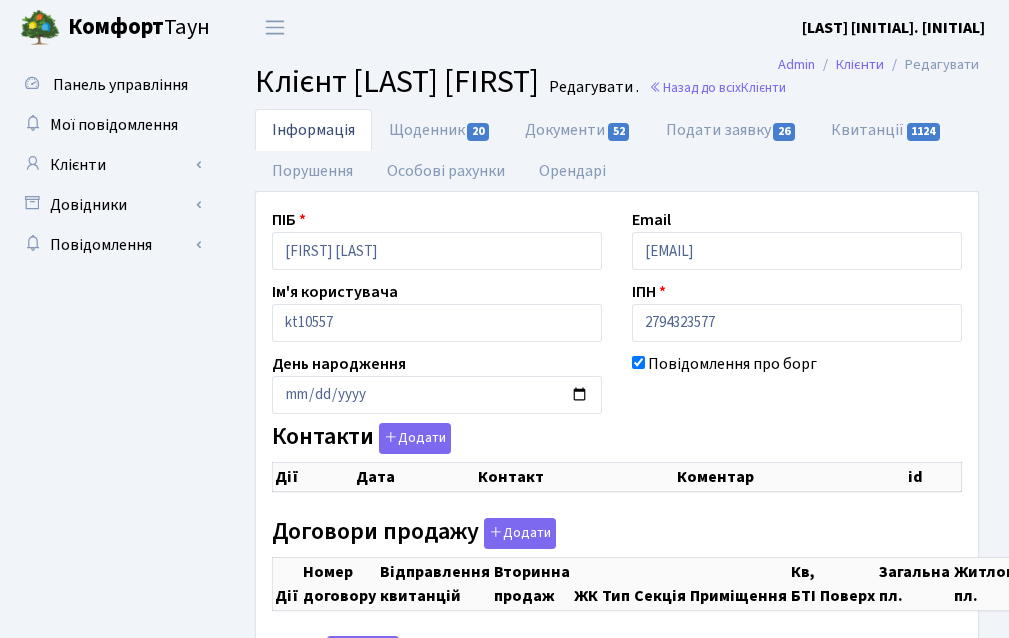 scroll, scrollTop: 0, scrollLeft: 0, axis: both 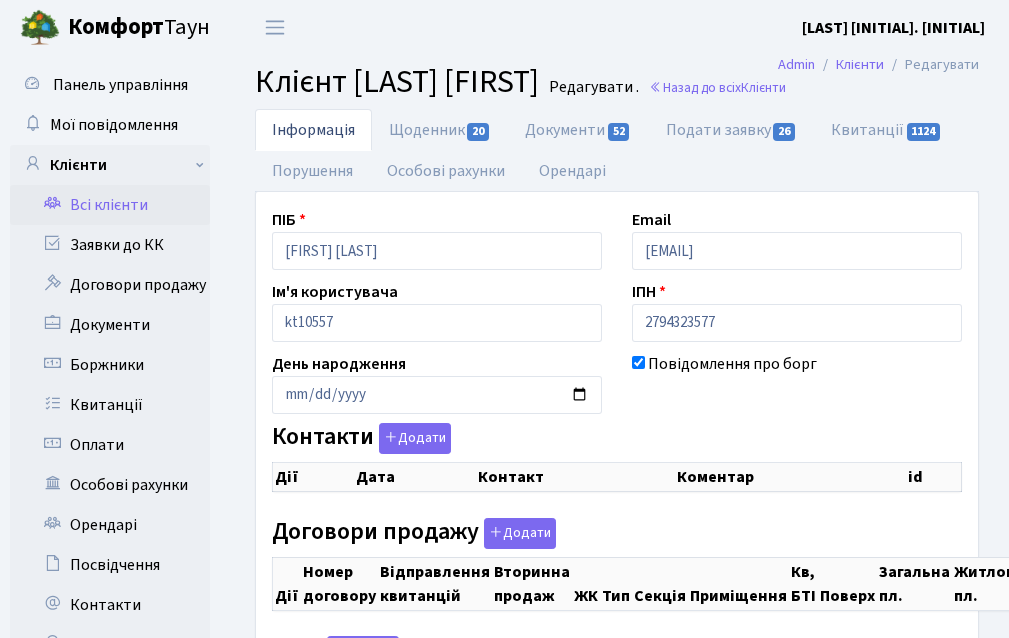 checkbox on "true" 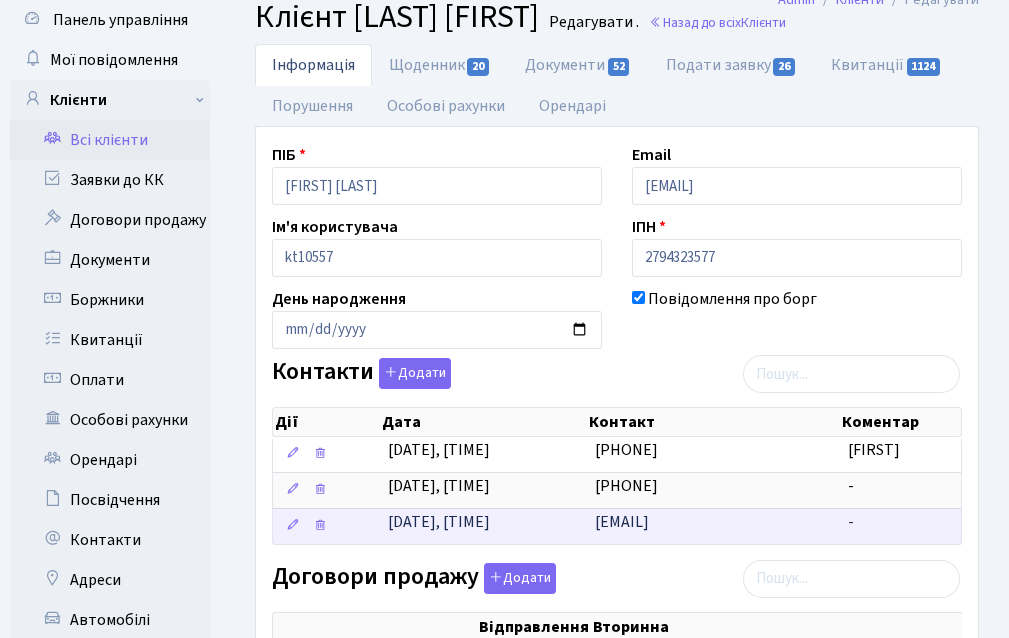 scroll, scrollTop: 100, scrollLeft: 0, axis: vertical 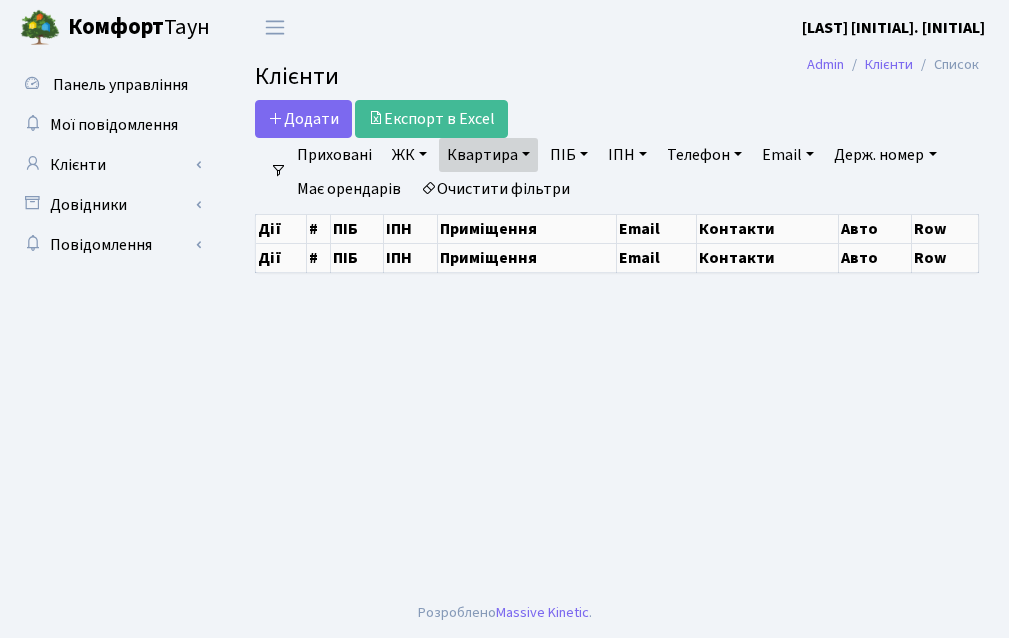 select on "25" 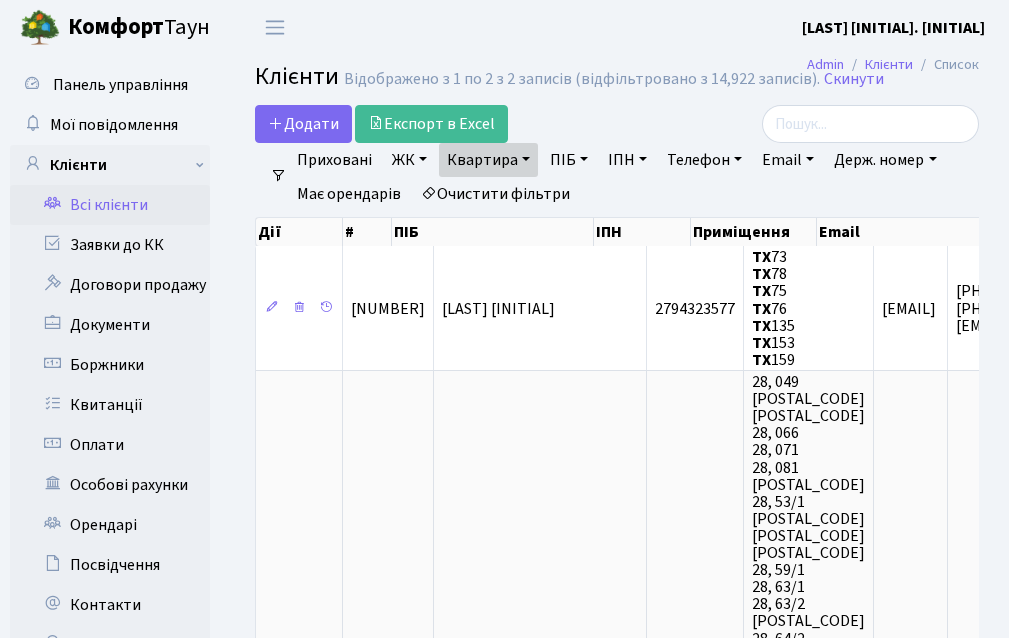 click on "Квартира" at bounding box center [488, 160] 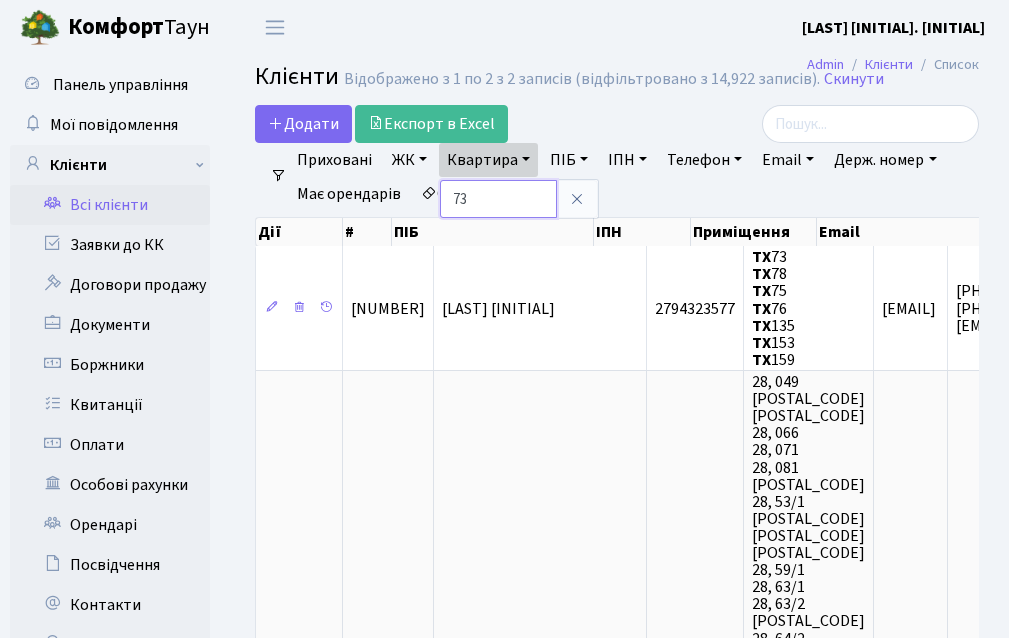 click on "73" at bounding box center (498, 199) 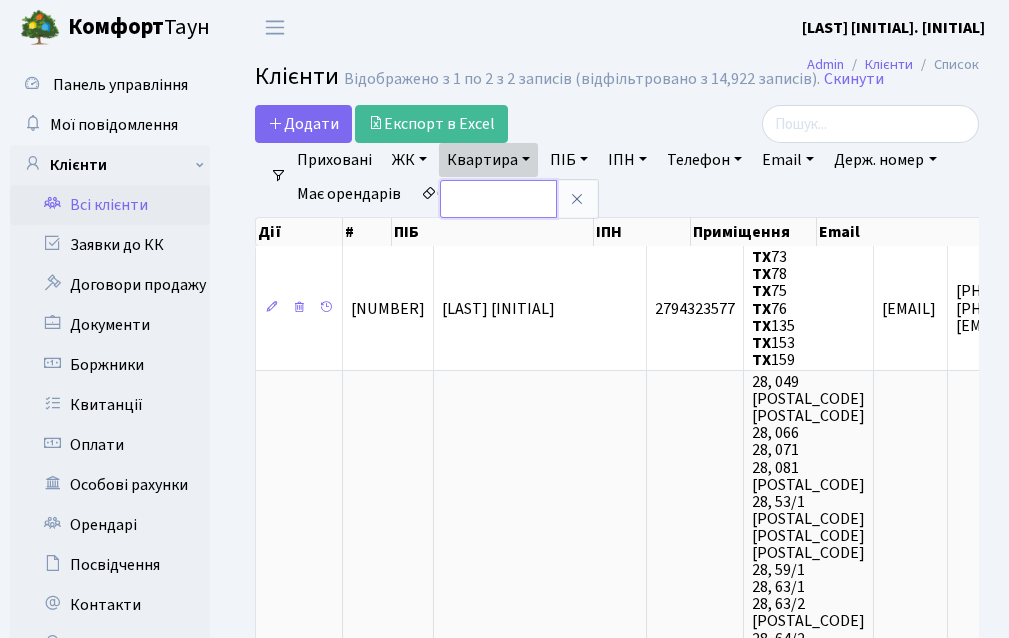 type 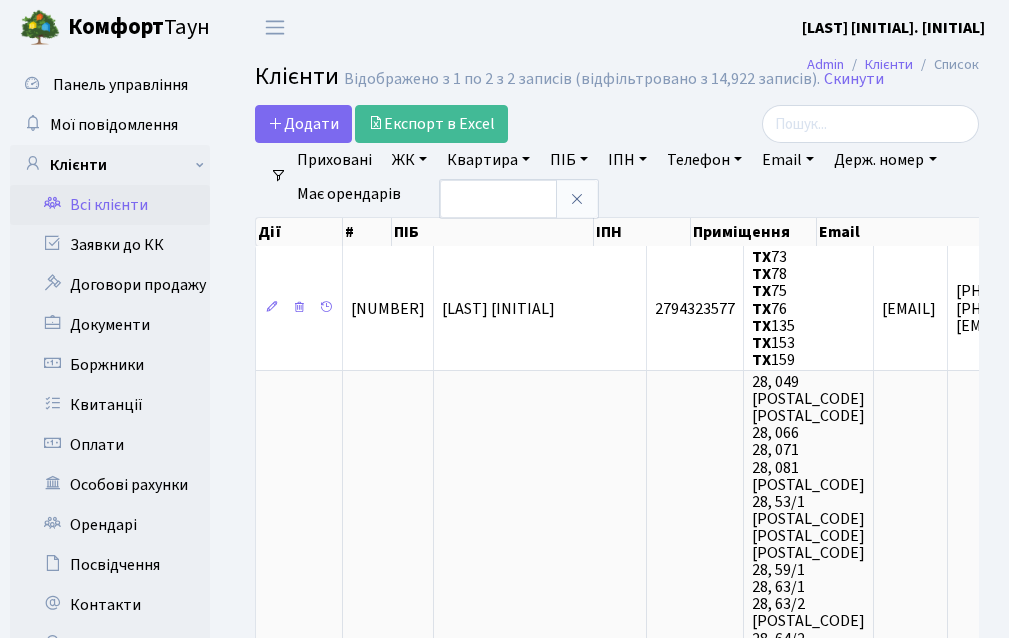 click on "Admin
Клієнти
Список
Клієнти
Відображено з 1 по 2 з 2 записів (відфільтровано з 14,922 записів). Скинути
Додати
Експорт в Excel
Фільтри
Приховані
ЖК
ТХ, вул. Ділова, 1/2
Квартира" at bounding box center (617, 3614) 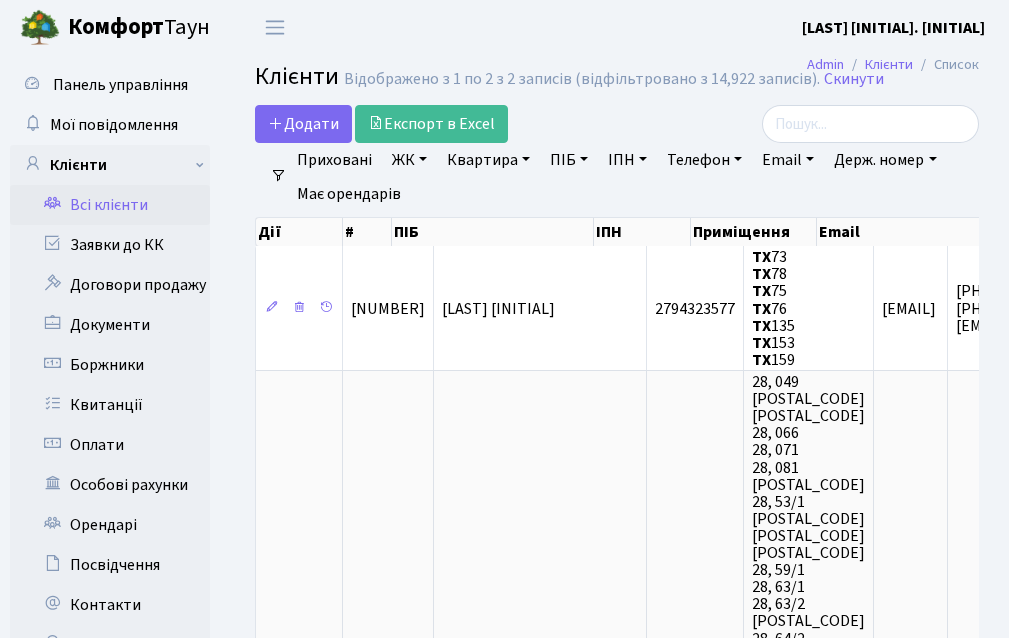 click on "Всі клієнти" at bounding box center (110, 205) 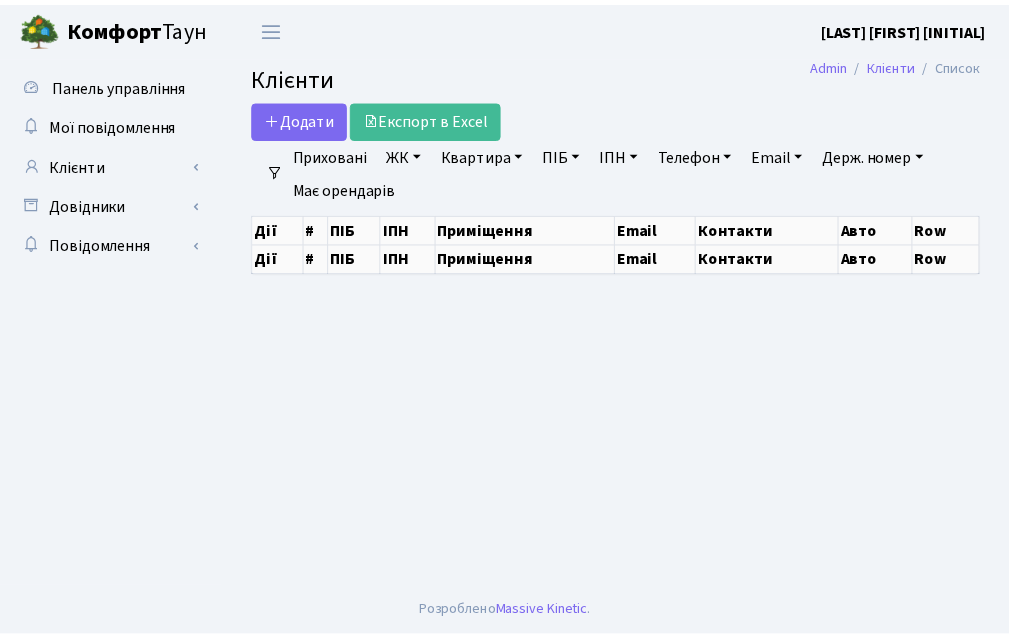 scroll, scrollTop: 0, scrollLeft: 0, axis: both 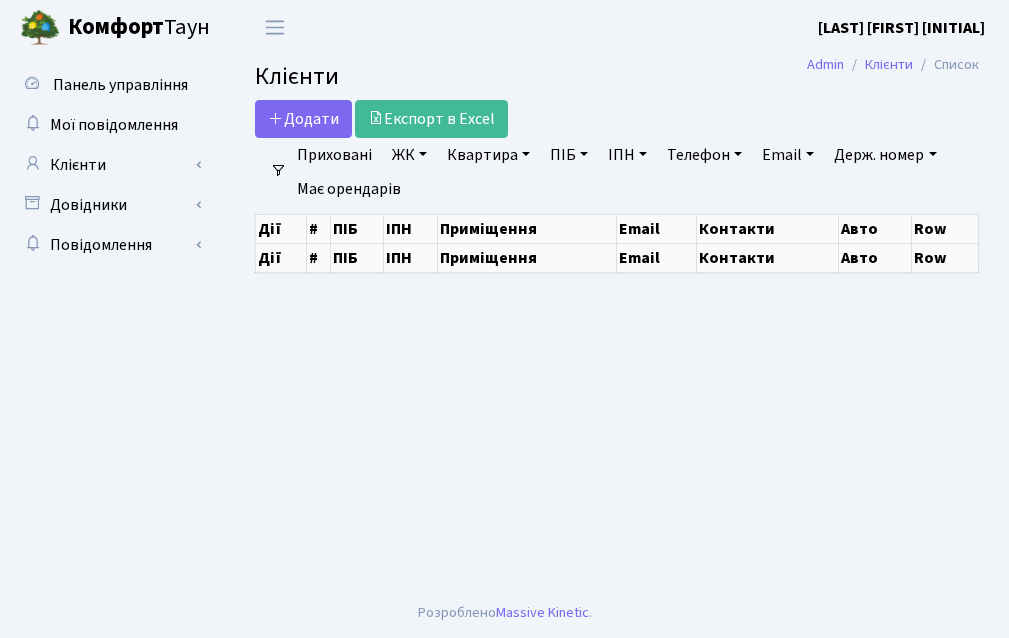 select on "25" 